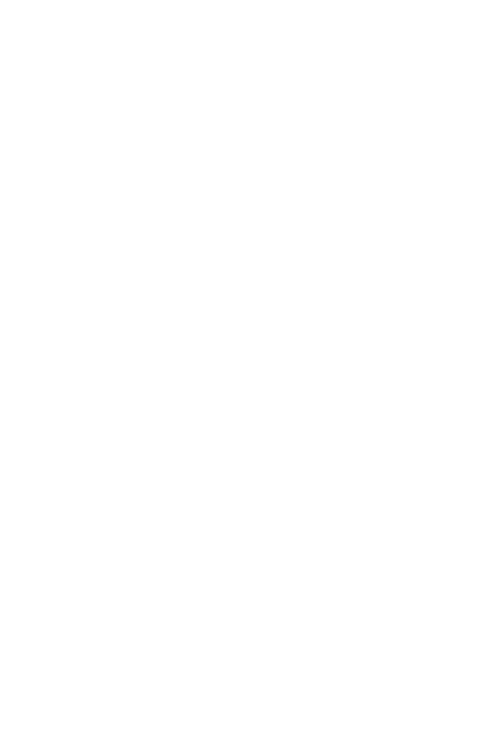 scroll, scrollTop: 0, scrollLeft: 0, axis: both 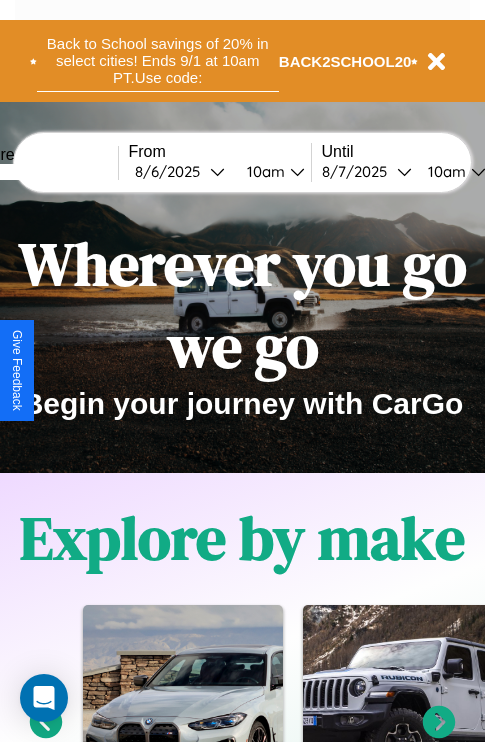 click on "Back to School savings of 20% in select cities! Ends 9/1 at 10am PT.  Use code:" at bounding box center (158, 61) 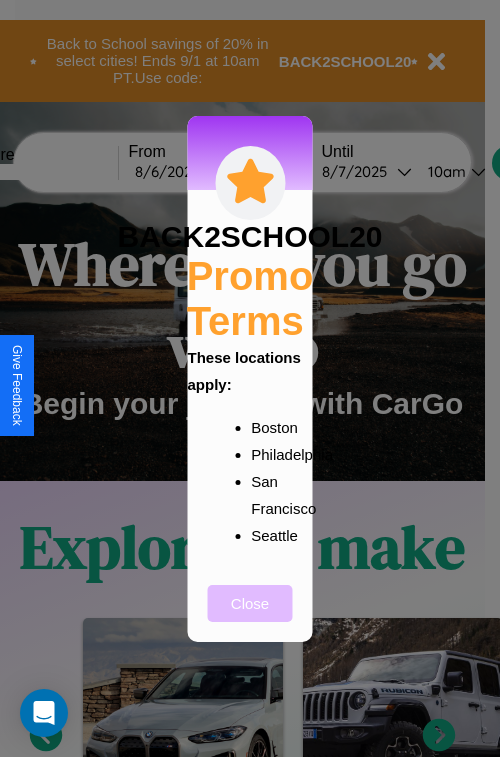 click on "Close" at bounding box center (250, 603) 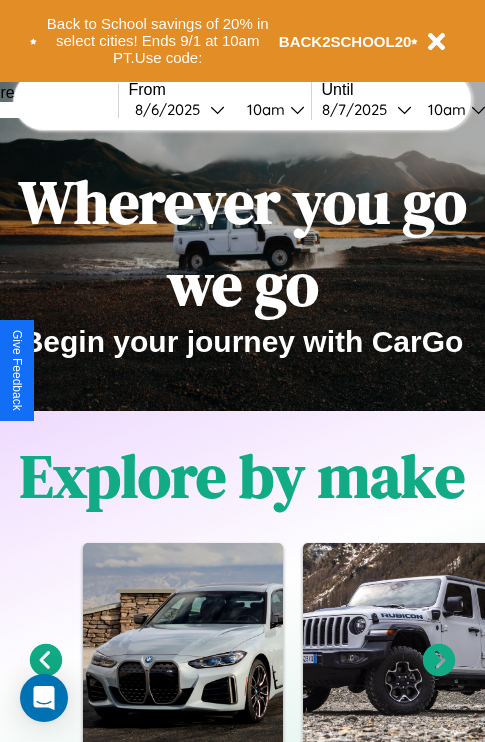 scroll, scrollTop: 0, scrollLeft: 0, axis: both 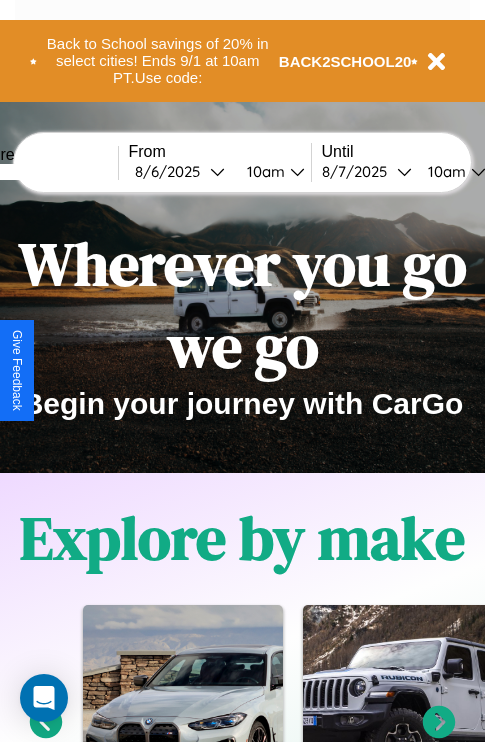 click at bounding box center (43, 172) 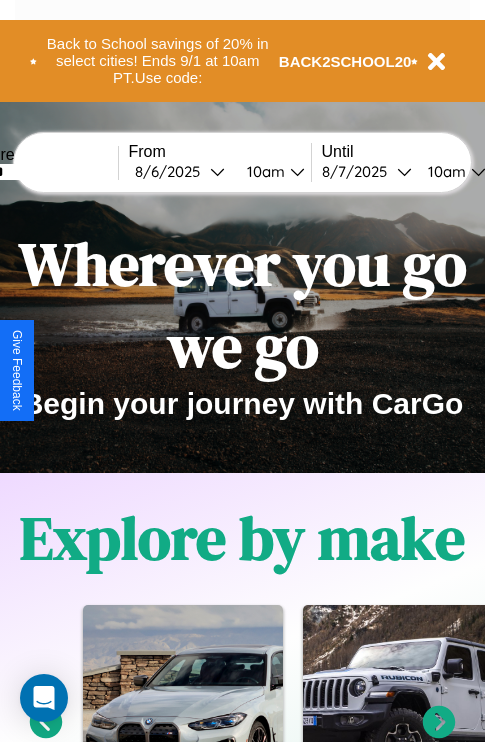 type on "******" 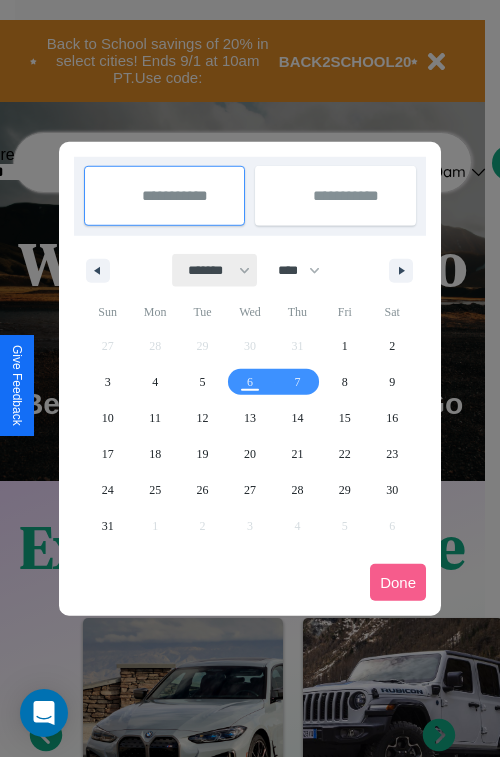 click on "******* ******** ***** ***** *** **** **** ****** ********* ******* ******** ********" at bounding box center (215, 270) 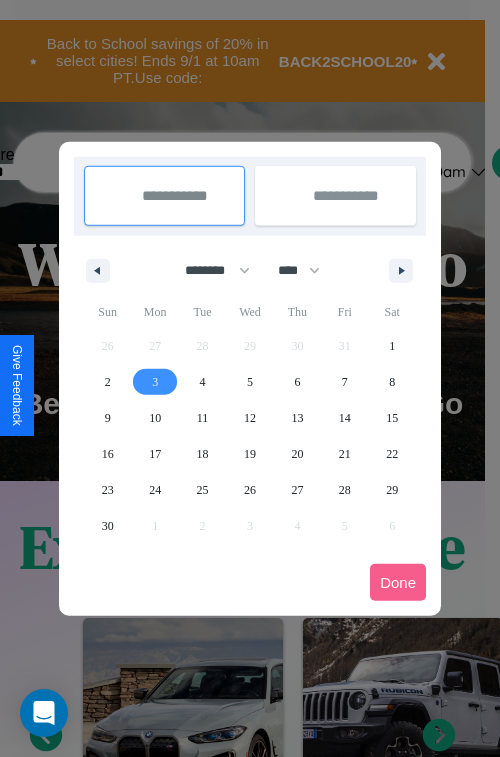 click on "3" at bounding box center (155, 382) 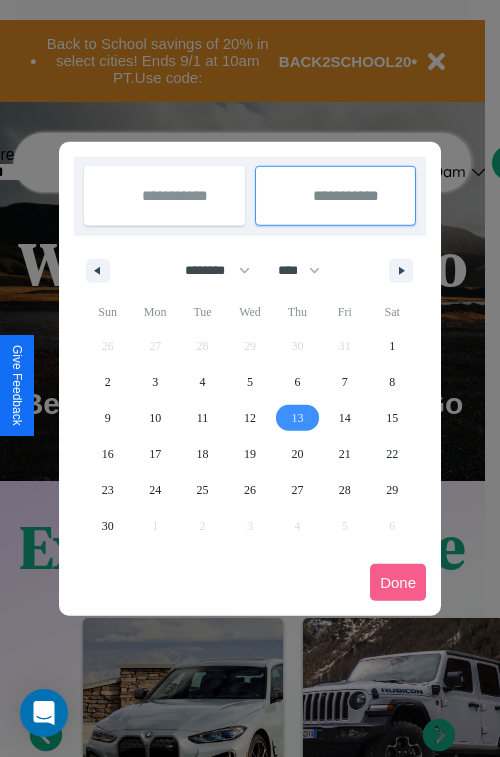 click on "13" at bounding box center [297, 418] 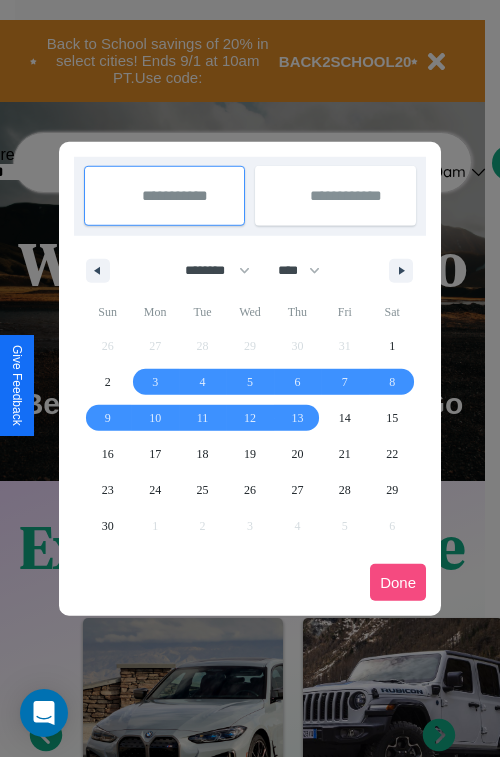 click on "Done" at bounding box center (398, 582) 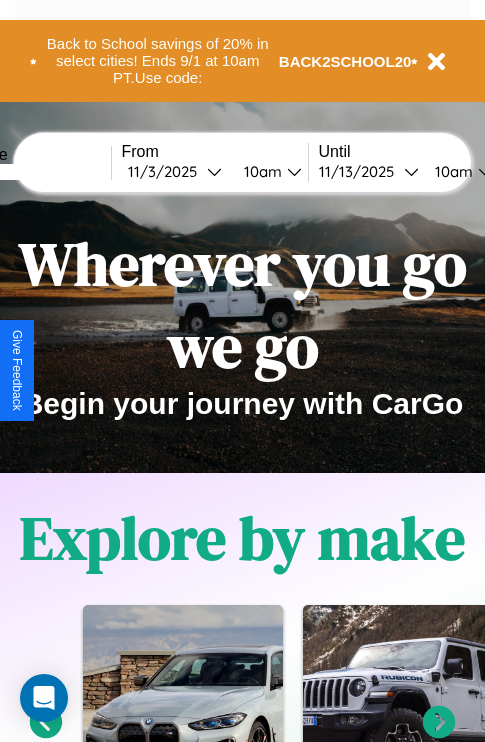 scroll, scrollTop: 0, scrollLeft: 74, axis: horizontal 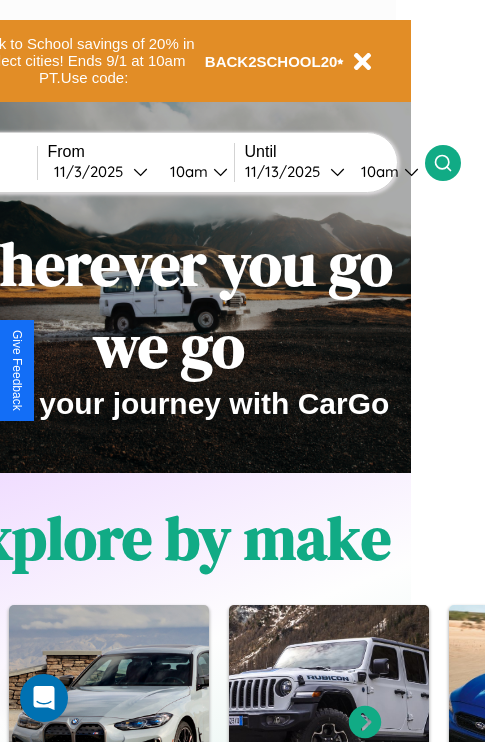 click 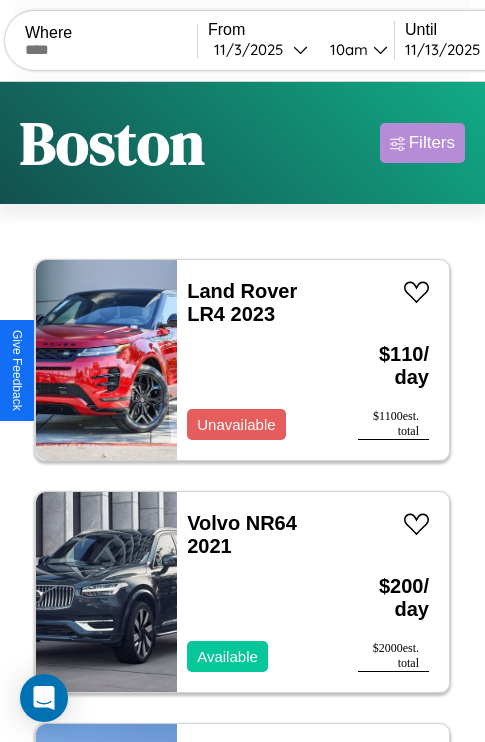 click on "Filters" at bounding box center [432, 143] 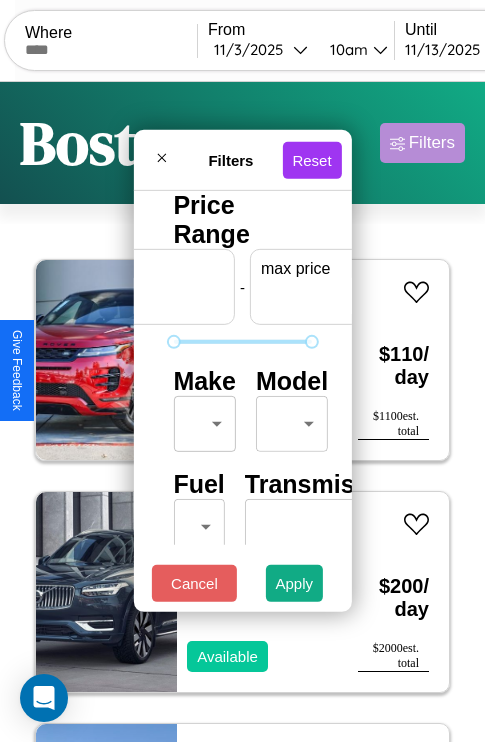 scroll, scrollTop: 0, scrollLeft: 124, axis: horizontal 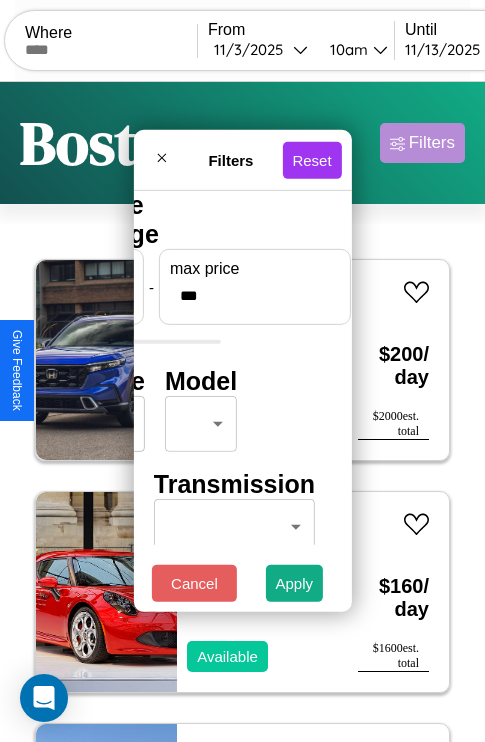 type on "***" 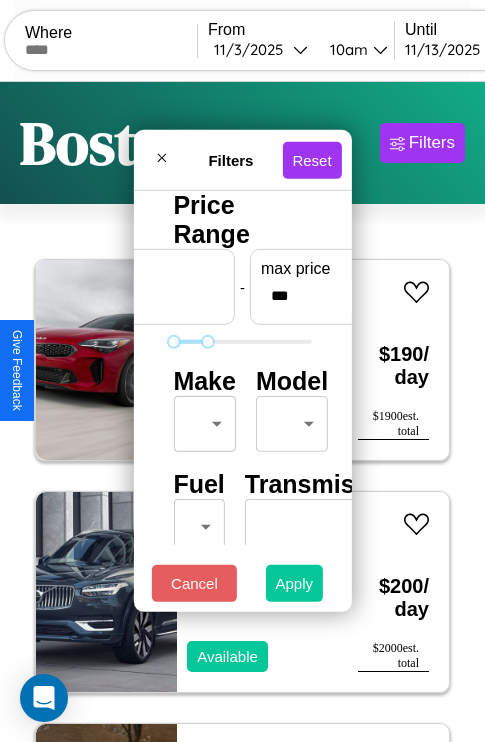 type on "*" 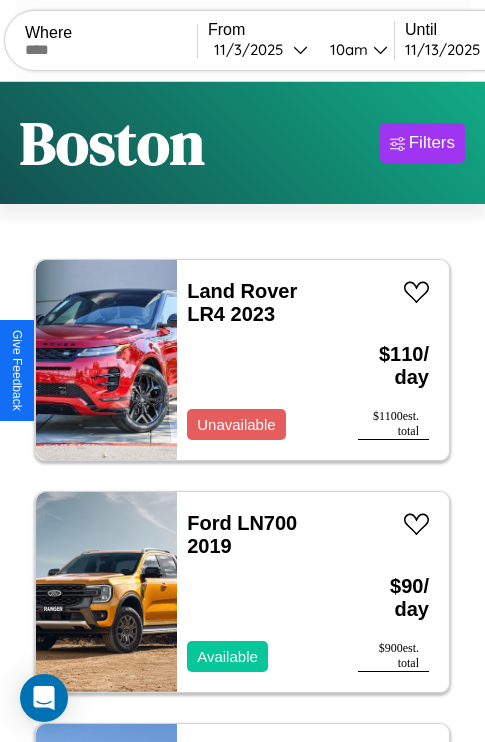 scroll, scrollTop: 89, scrollLeft: 0, axis: vertical 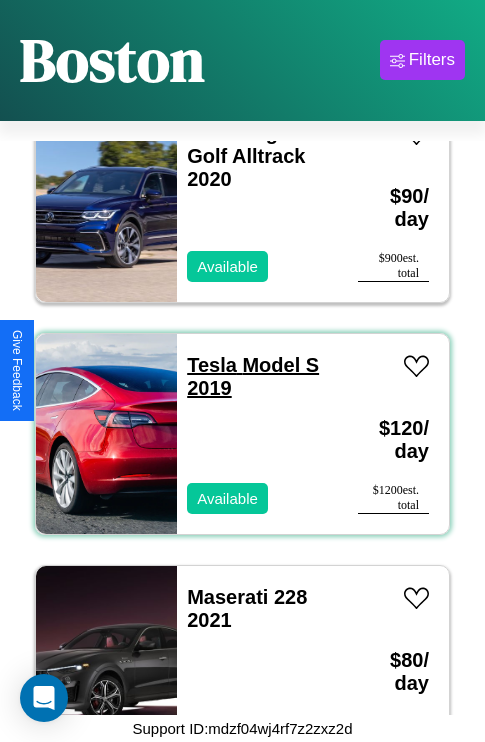 click on "Tesla   Model S   2019" at bounding box center (253, 376) 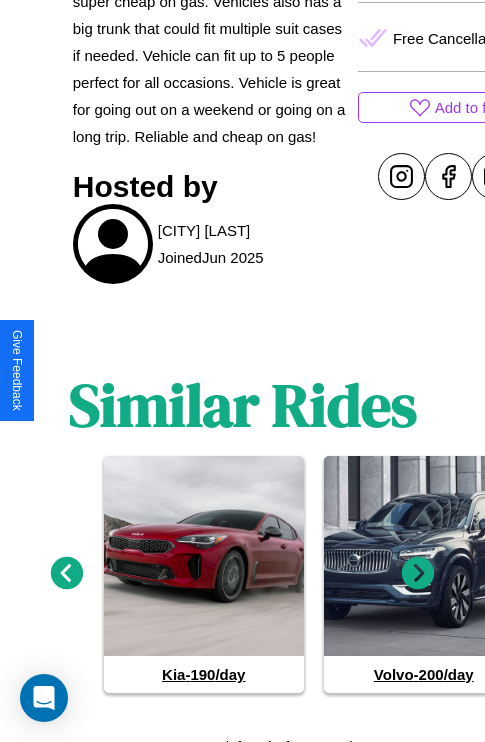 scroll, scrollTop: 885, scrollLeft: 0, axis: vertical 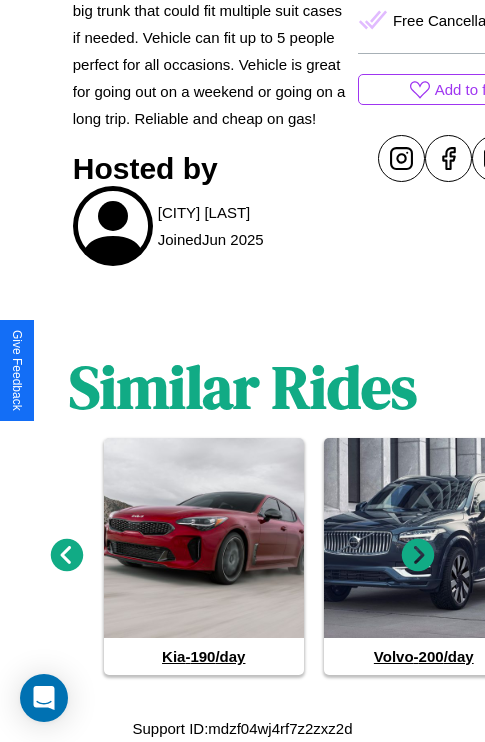 click 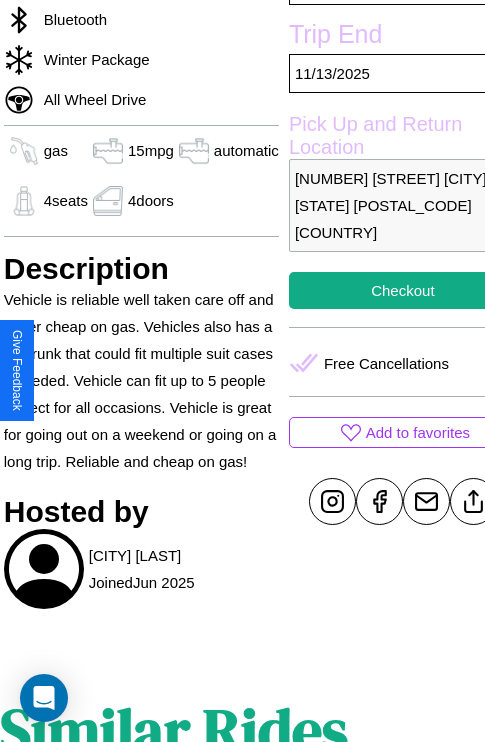 scroll, scrollTop: 435, scrollLeft: 84, axis: both 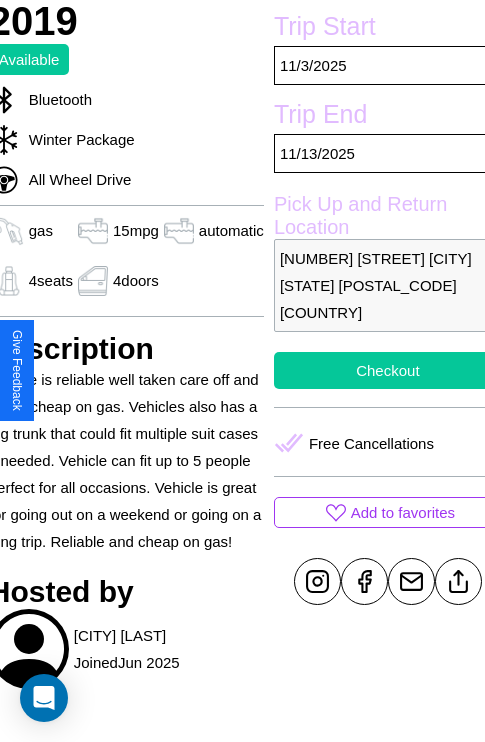 click on "Checkout" at bounding box center [388, 370] 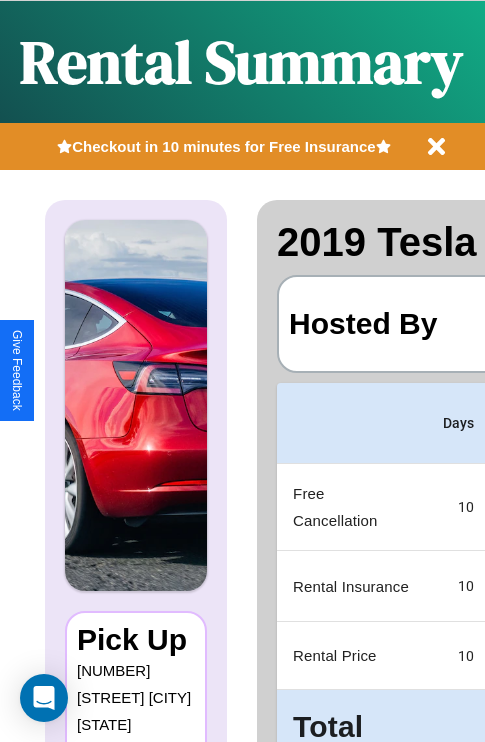 scroll, scrollTop: 0, scrollLeft: 408, axis: horizontal 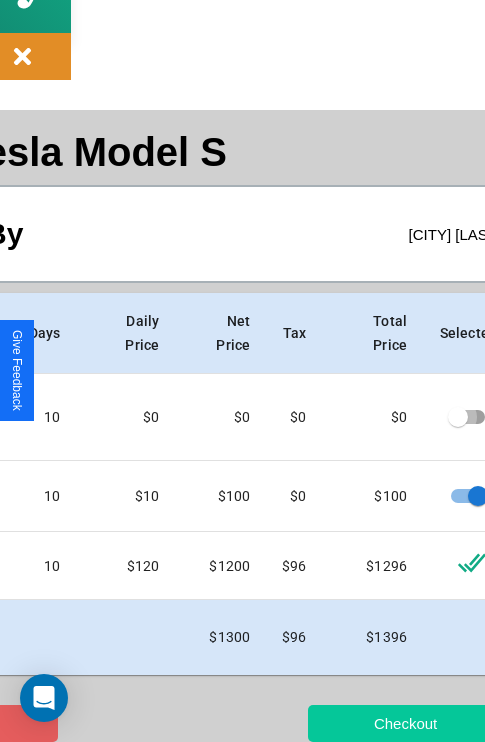 click on "Checkout" at bounding box center [405, 723] 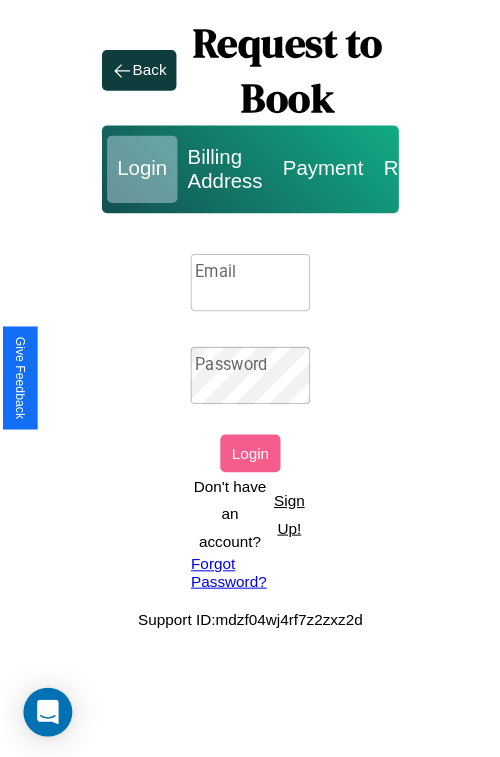 scroll, scrollTop: 0, scrollLeft: 0, axis: both 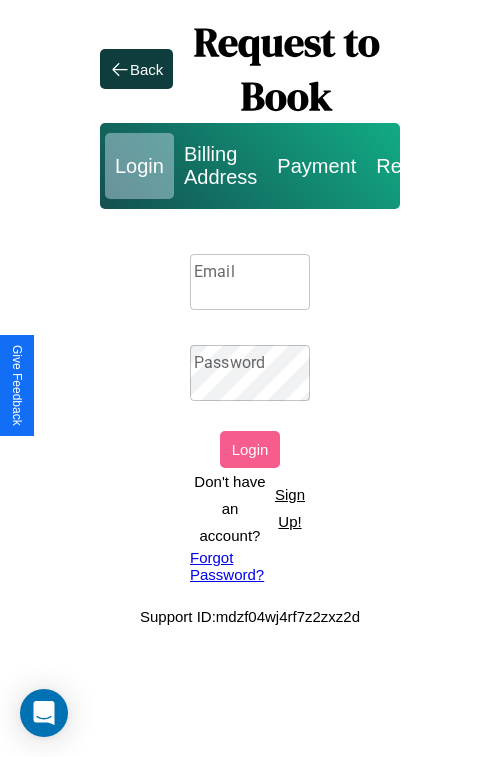 click on "Email" at bounding box center (250, 282) 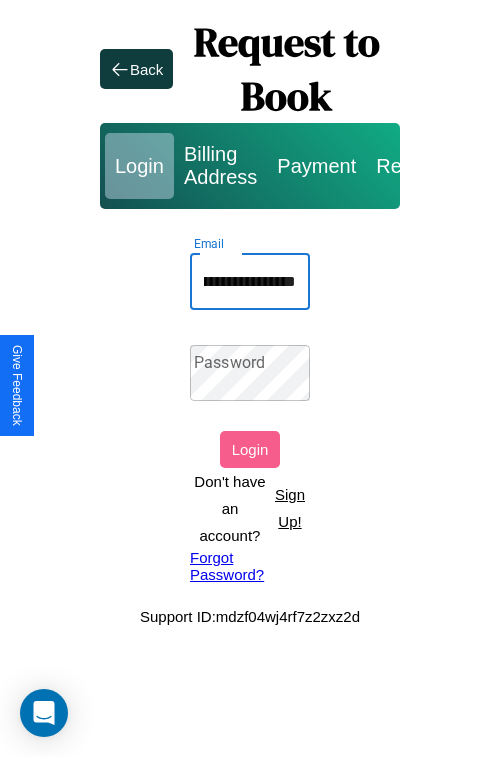 scroll, scrollTop: 0, scrollLeft: 130, axis: horizontal 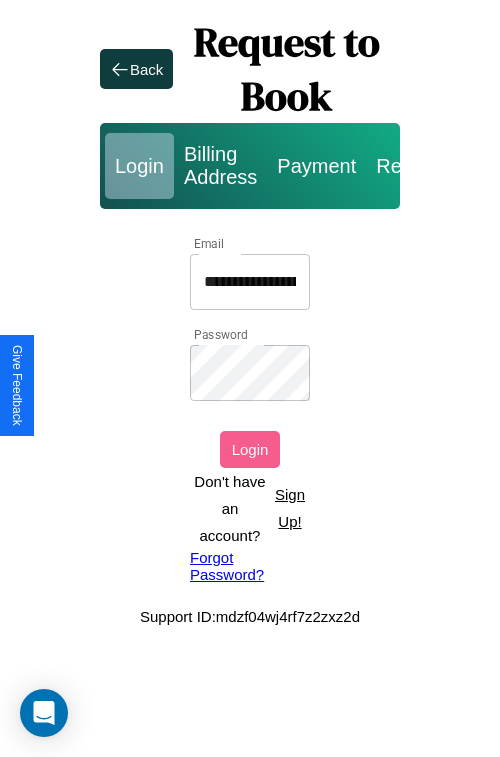 click on "Login" at bounding box center (250, 449) 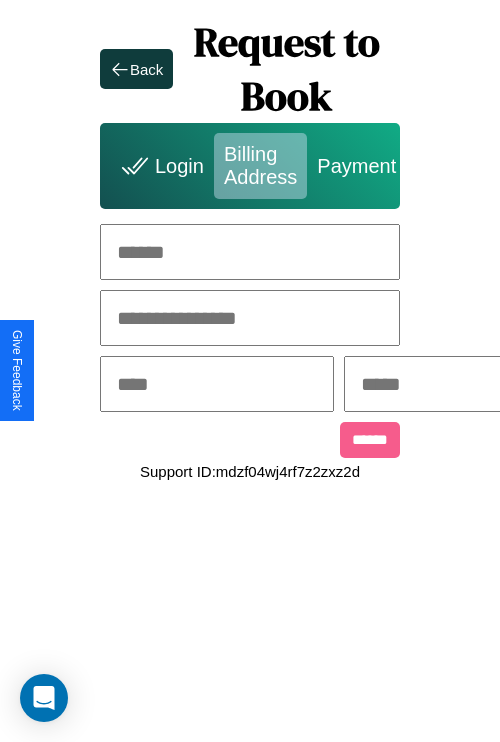 click at bounding box center [250, 252] 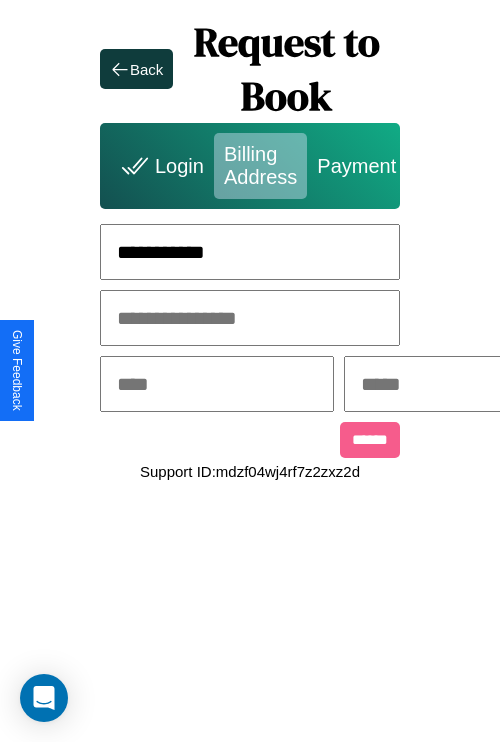 type on "**********" 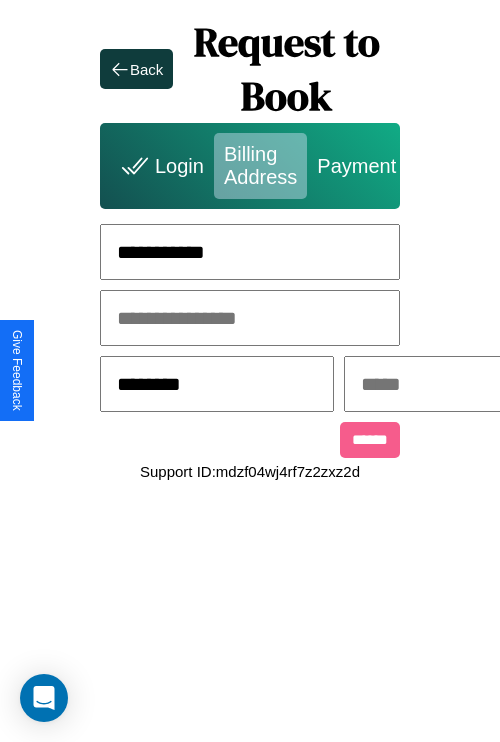 type on "********" 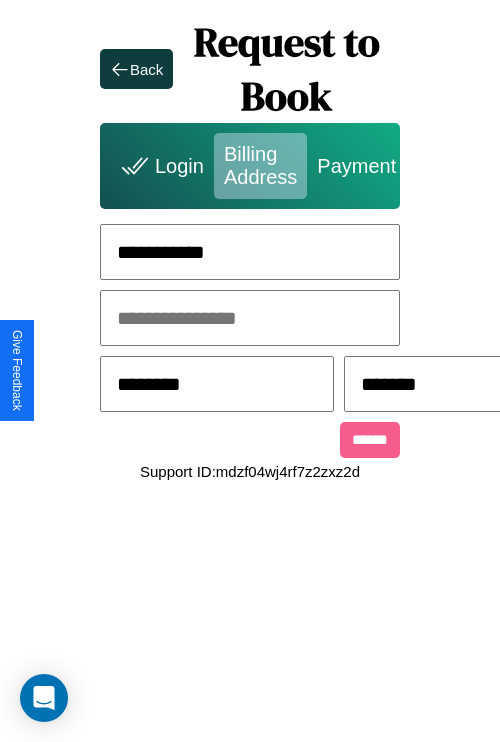 scroll, scrollTop: 0, scrollLeft: 1, axis: horizontal 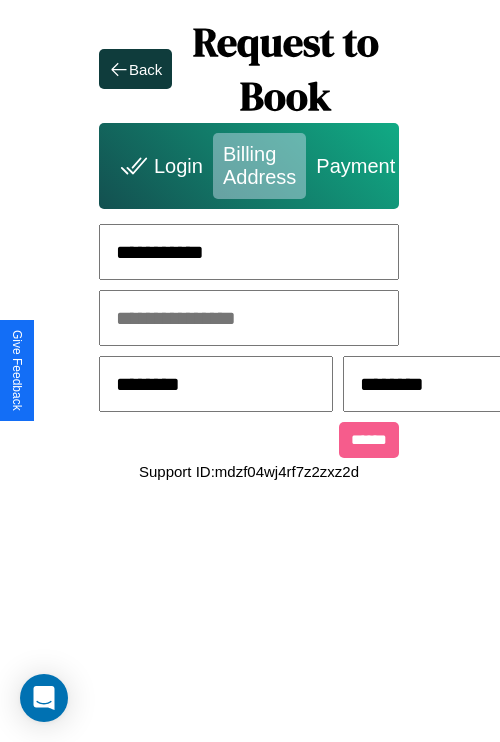 type on "********" 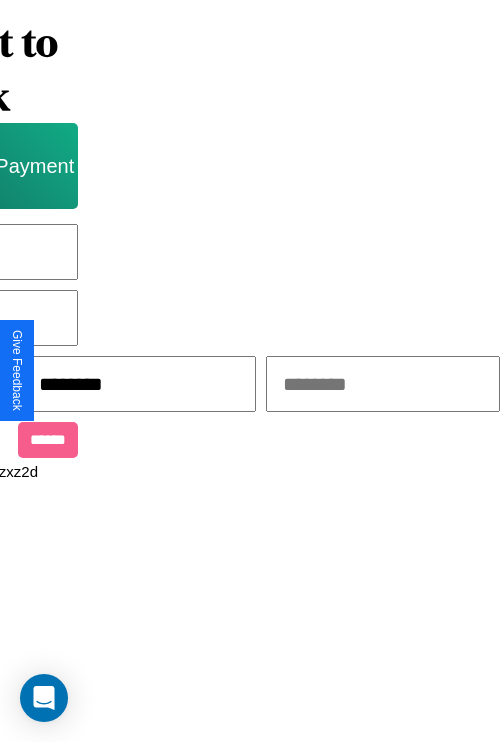 click at bounding box center (383, 384) 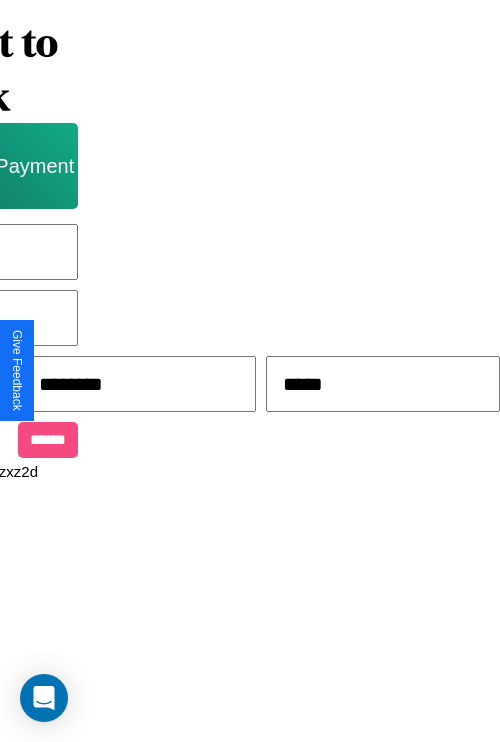 type on "*****" 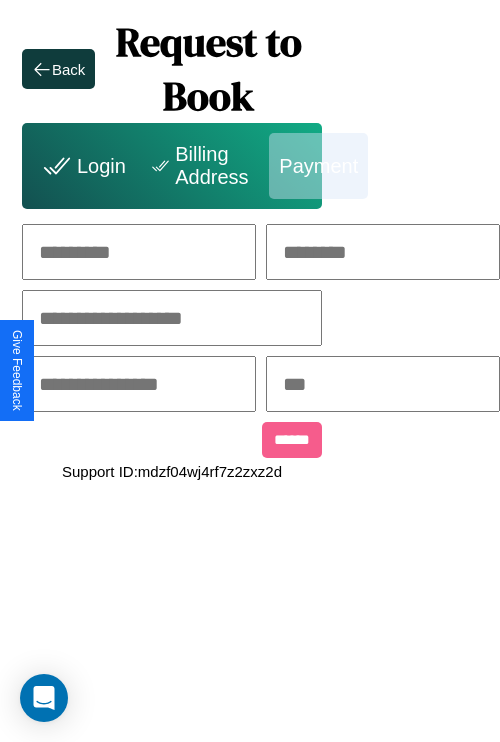 click at bounding box center [139, 252] 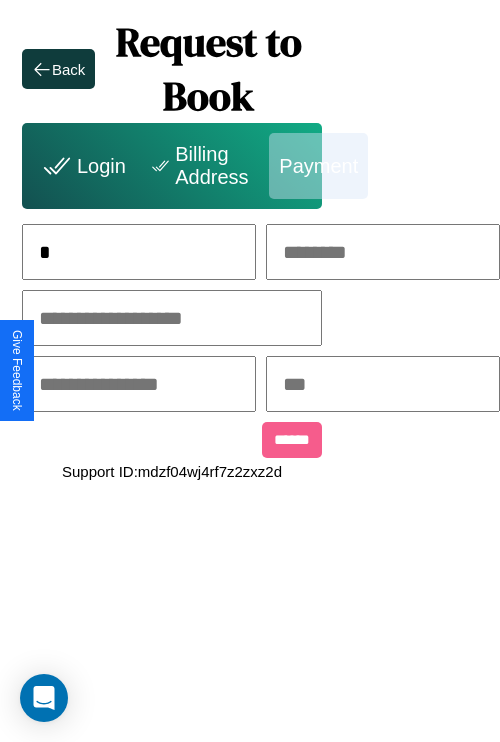 scroll, scrollTop: 0, scrollLeft: 130, axis: horizontal 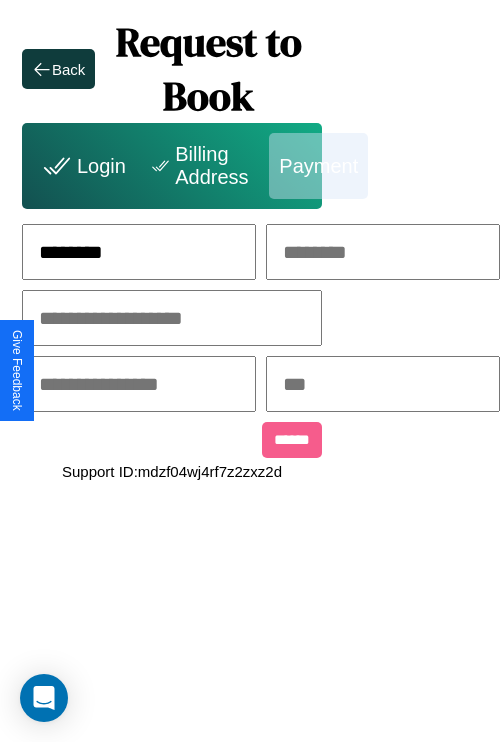 type on "********" 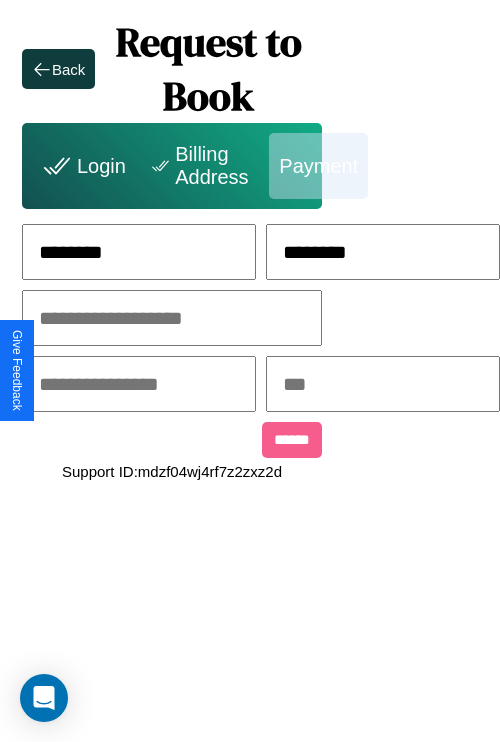 type on "********" 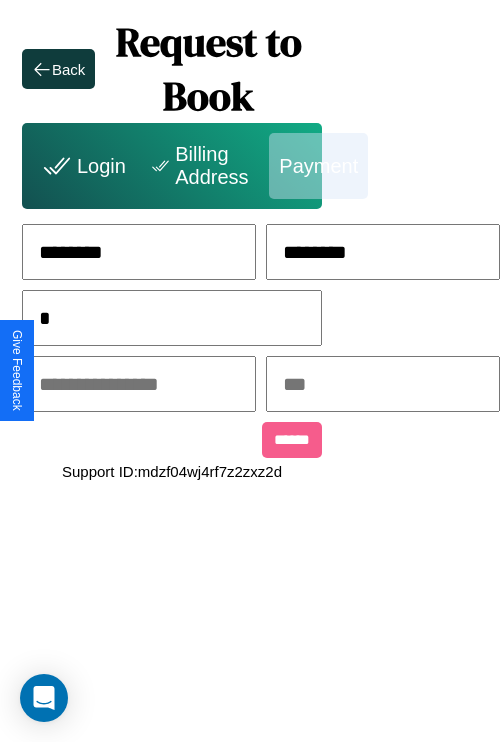 scroll, scrollTop: 0, scrollLeft: 128, axis: horizontal 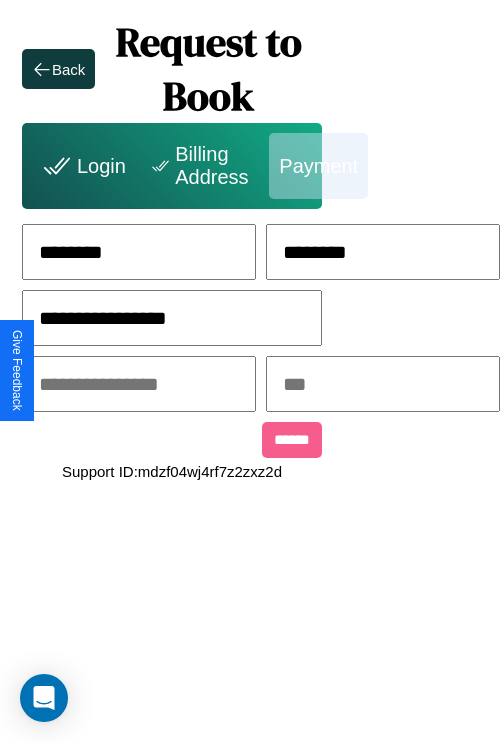 type on "**********" 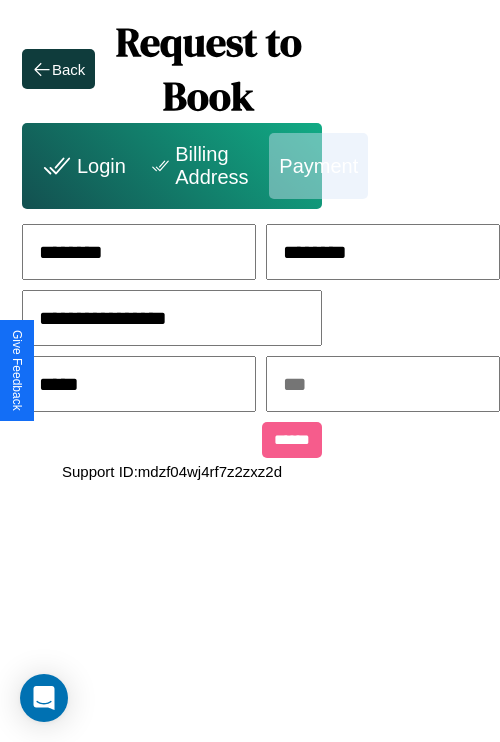 type on "*****" 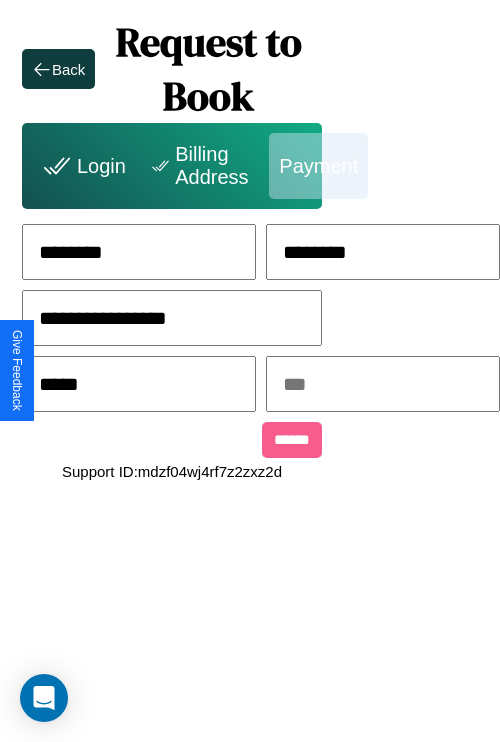 click at bounding box center (383, 384) 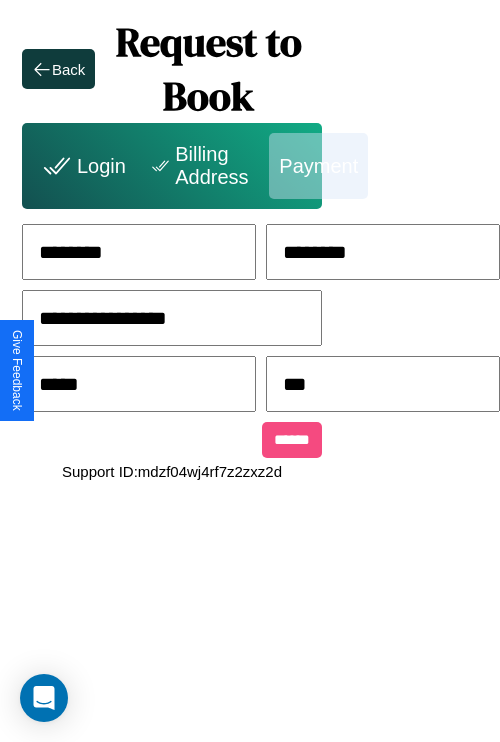 type on "***" 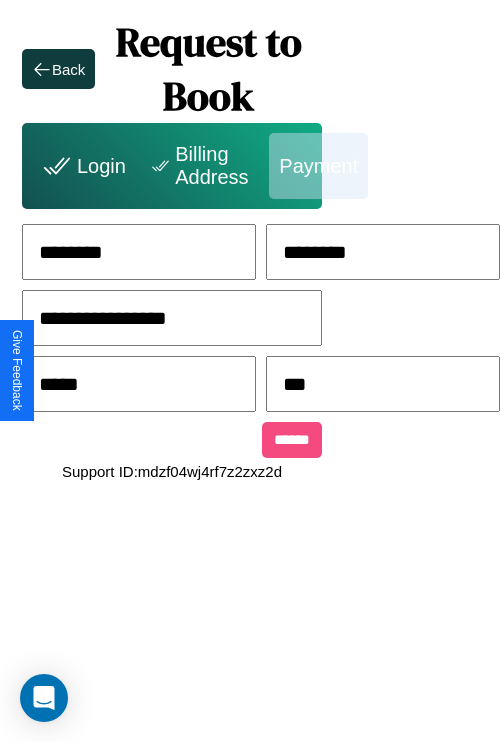 click on "******" at bounding box center (292, 440) 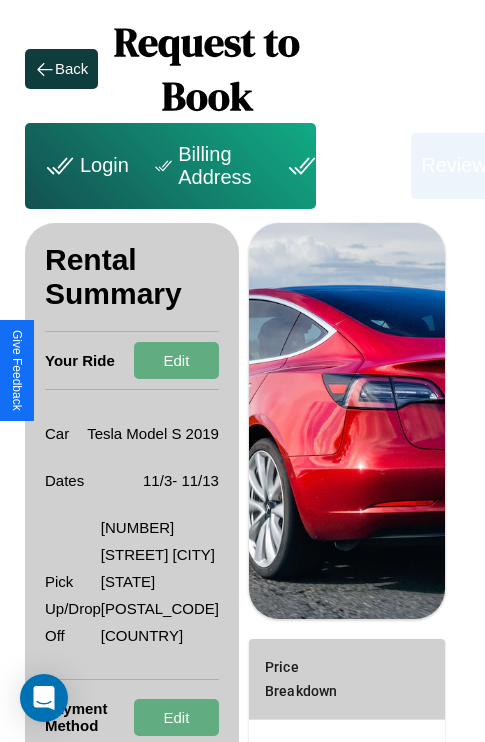 scroll, scrollTop: 311, scrollLeft: 72, axis: both 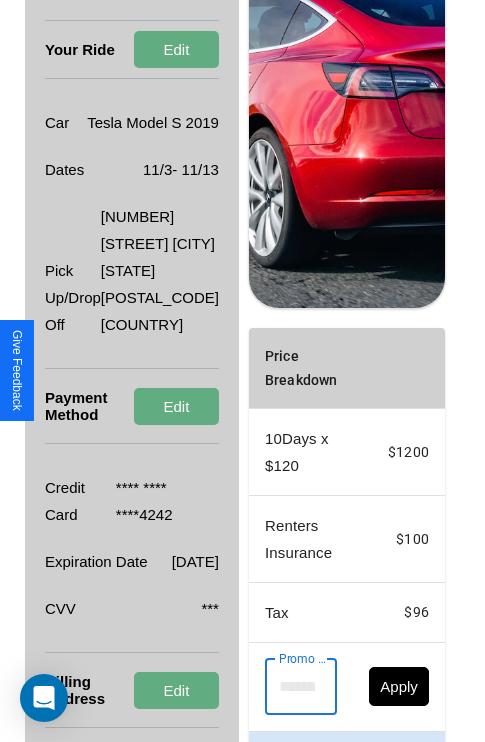 click on "Promo Code" at bounding box center [290, 687] 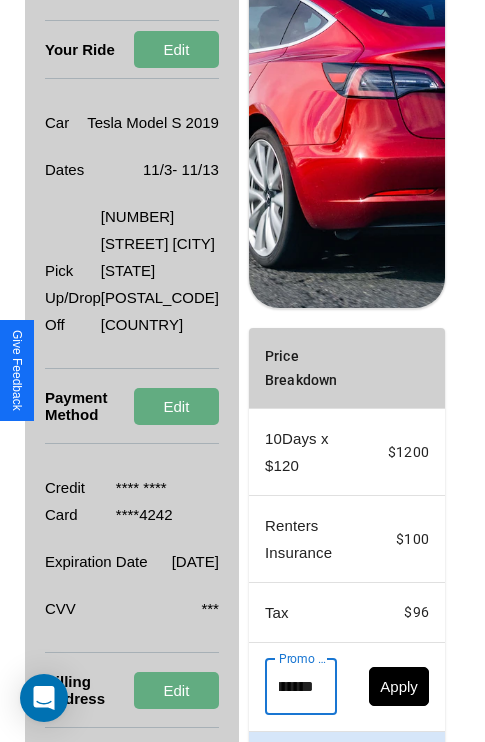 scroll, scrollTop: 0, scrollLeft: 71, axis: horizontal 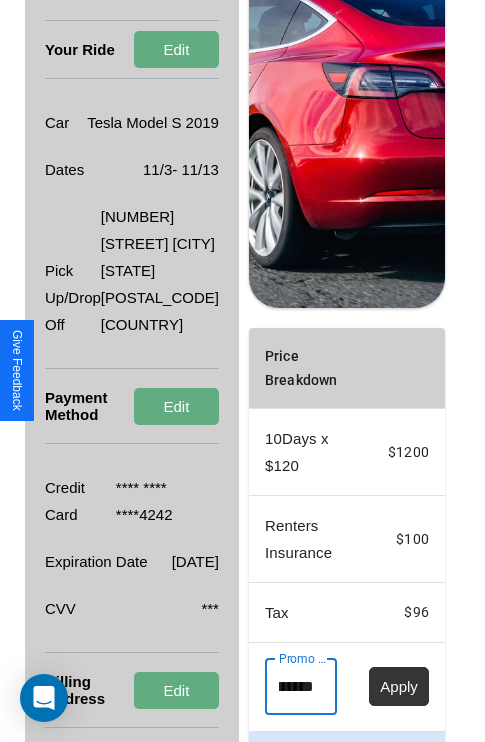 type on "**********" 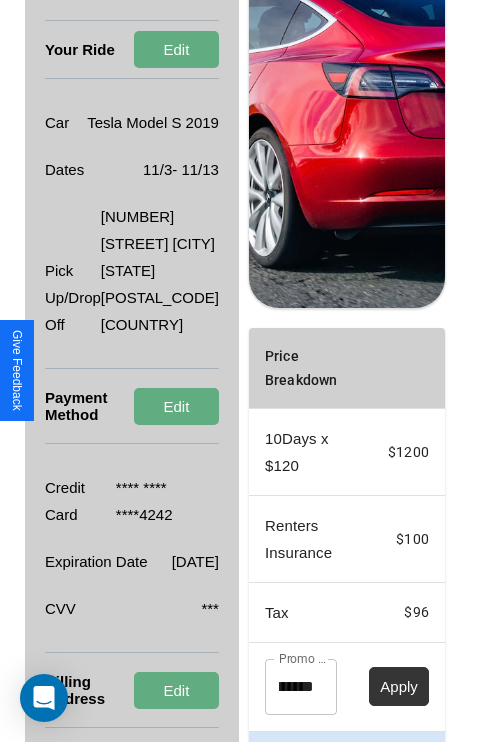 scroll, scrollTop: 0, scrollLeft: 0, axis: both 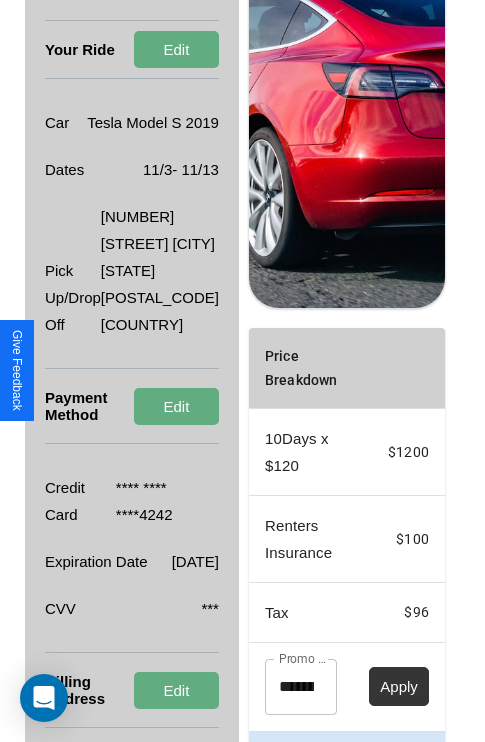 click on "Apply" at bounding box center (399, 686) 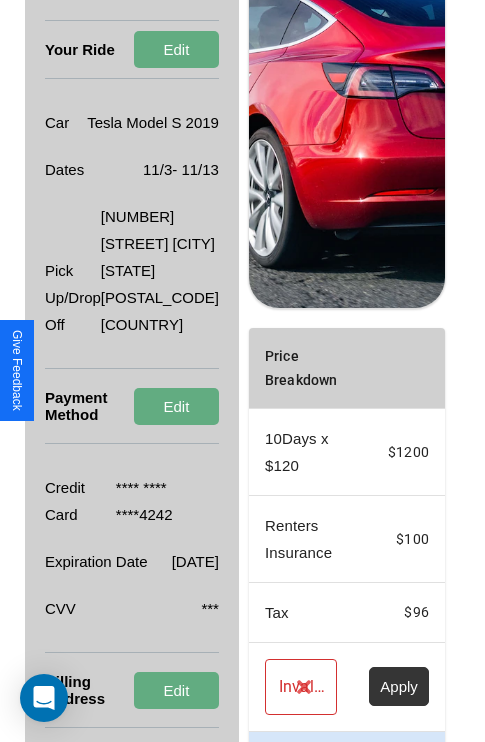 scroll, scrollTop: 465, scrollLeft: 72, axis: both 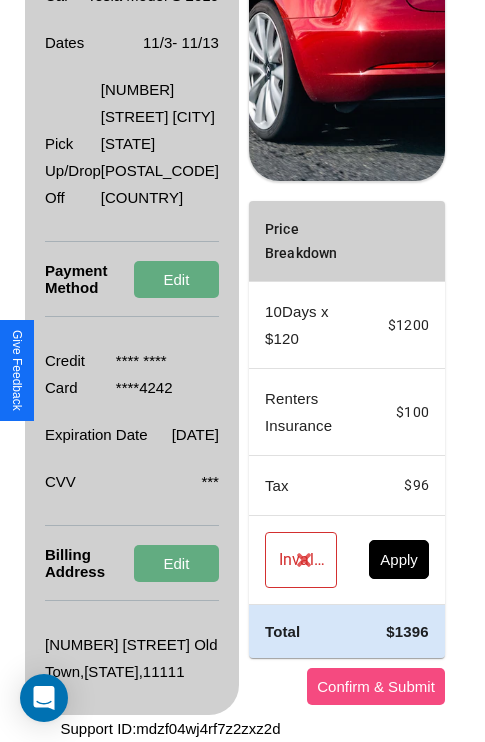 click on "Confirm & Submit" at bounding box center [376, 686] 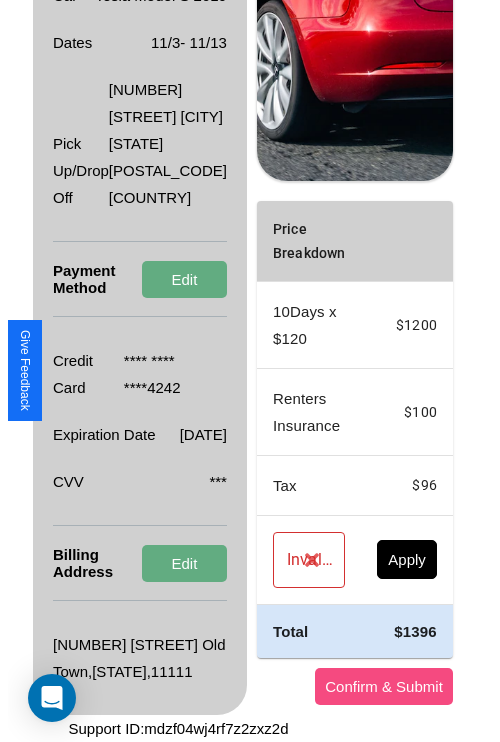 scroll, scrollTop: 0, scrollLeft: 72, axis: horizontal 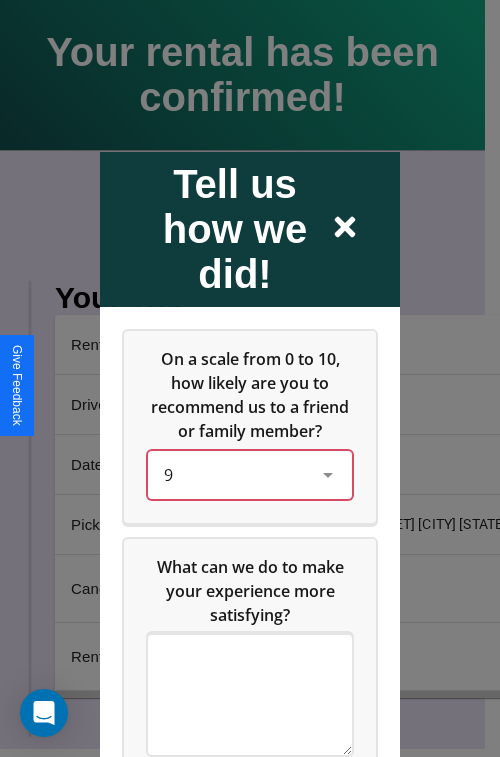 click on "9" at bounding box center (234, 474) 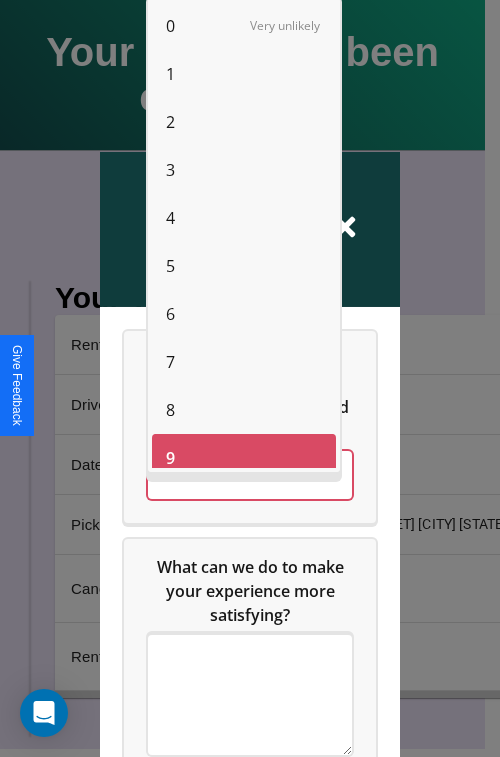 scroll, scrollTop: 14, scrollLeft: 0, axis: vertical 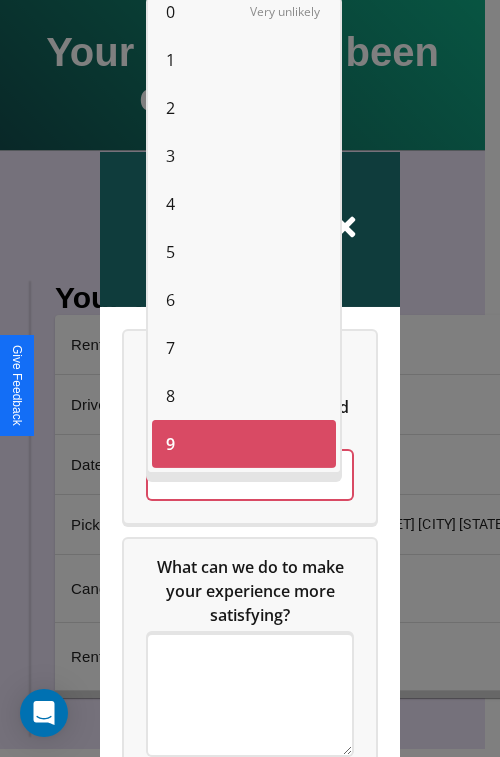 click on "7" at bounding box center (170, 348) 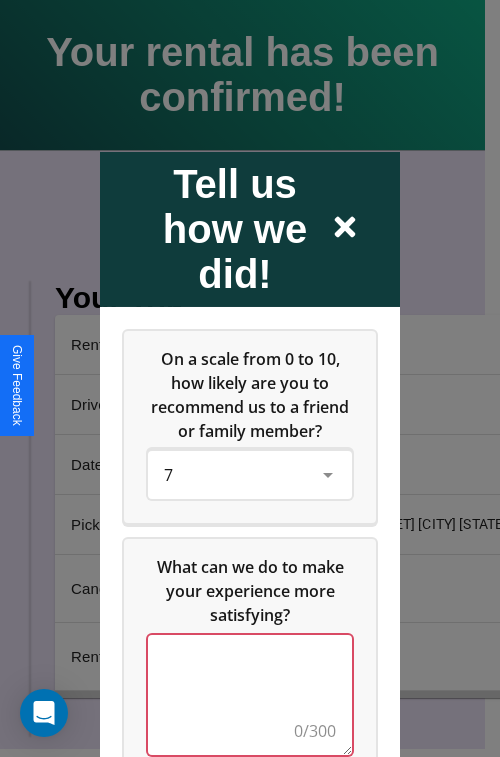 click at bounding box center (250, 694) 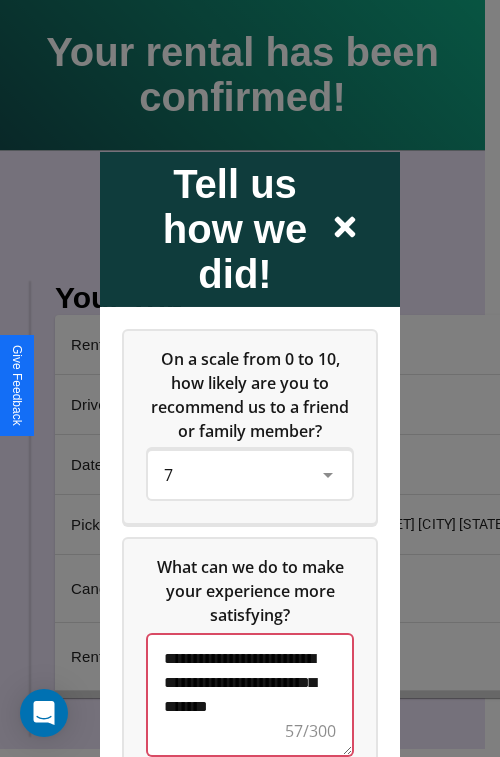 scroll, scrollTop: 5, scrollLeft: 0, axis: vertical 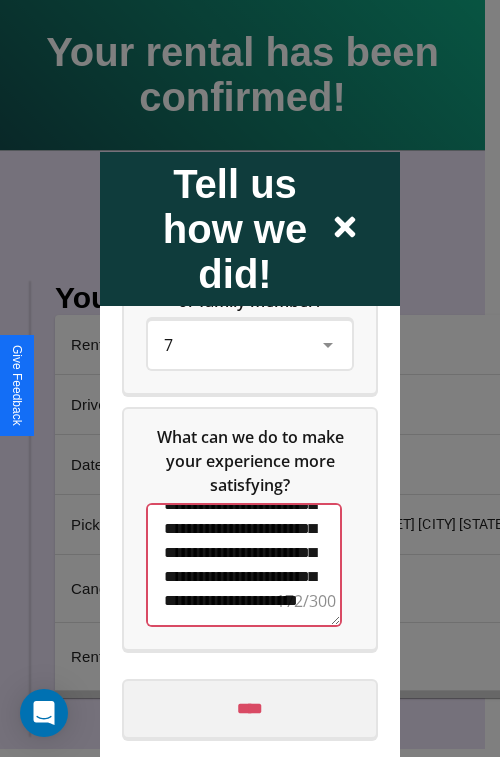 type on "**********" 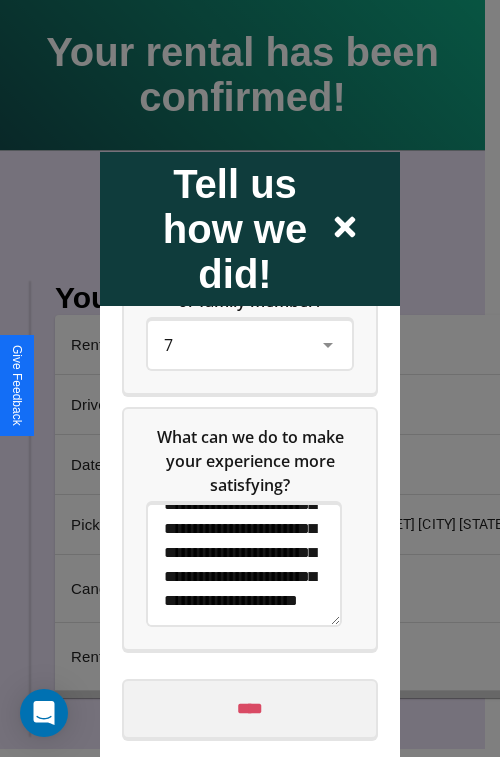 click on "****" at bounding box center [250, 708] 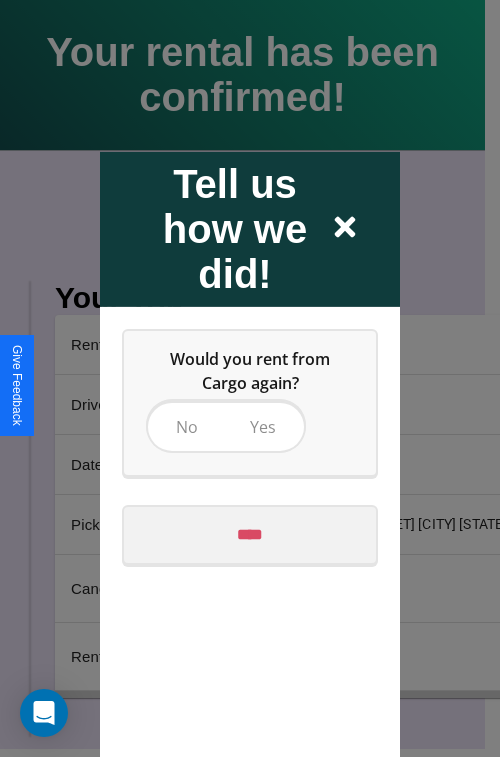 scroll, scrollTop: 0, scrollLeft: 0, axis: both 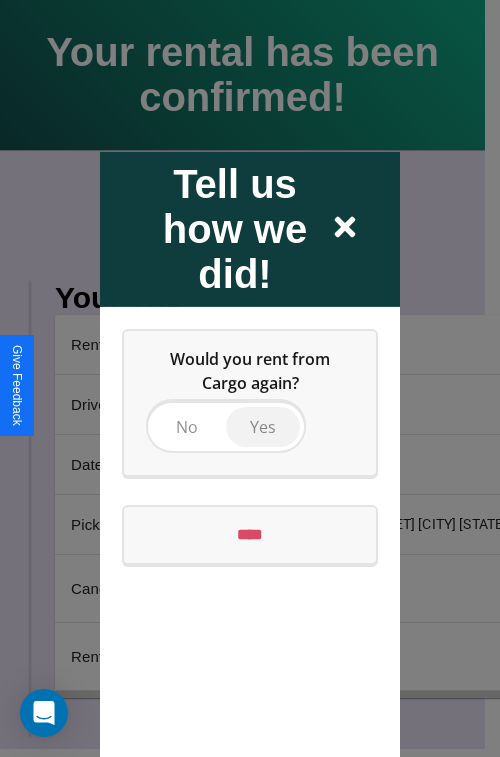 click on "Yes" at bounding box center (263, 426) 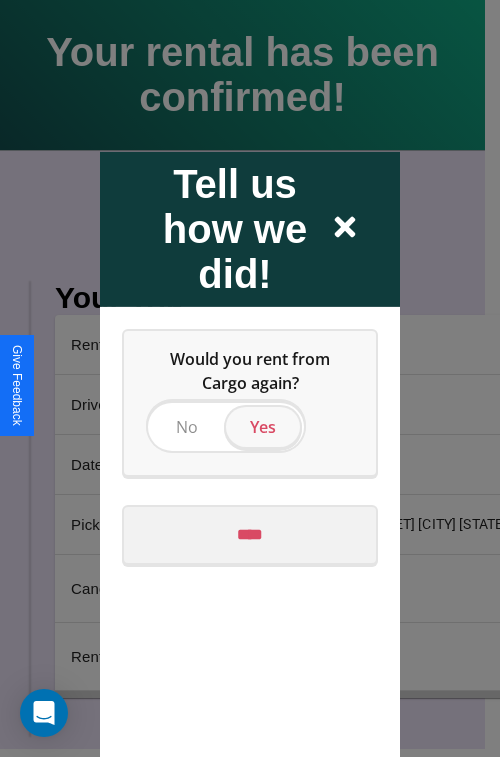 click on "****" at bounding box center [250, 534] 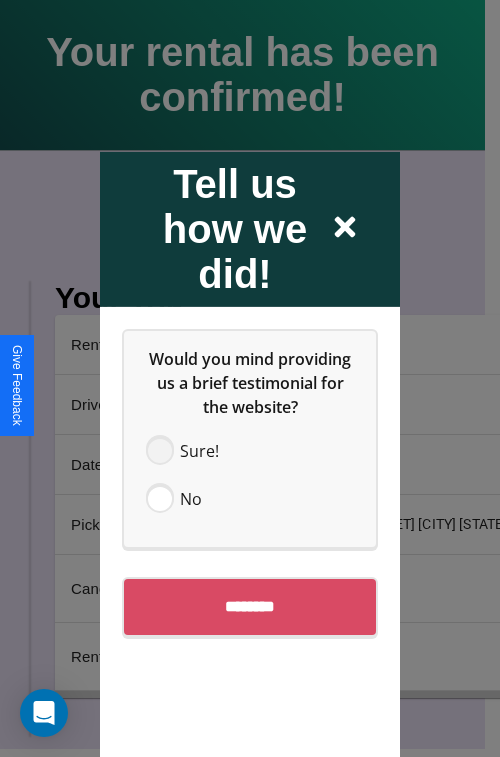 click at bounding box center [160, 450] 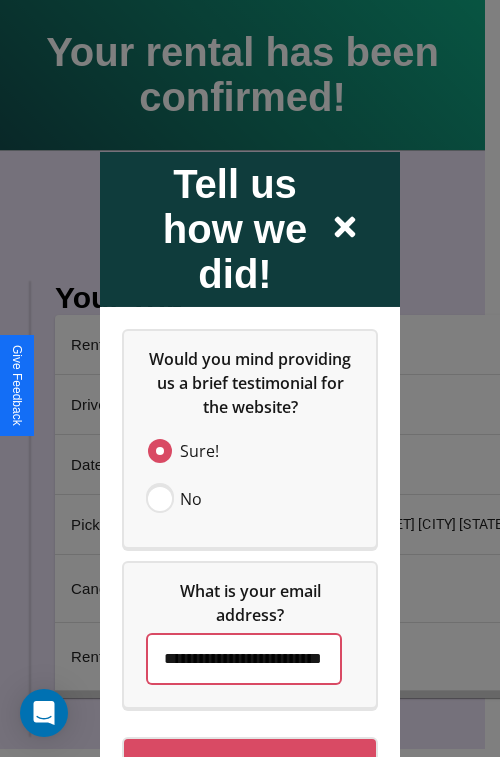 scroll, scrollTop: 0, scrollLeft: 67, axis: horizontal 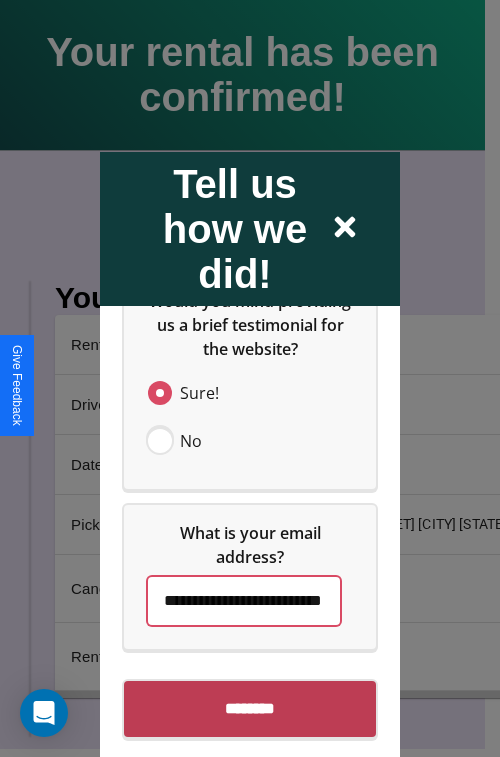 type on "**********" 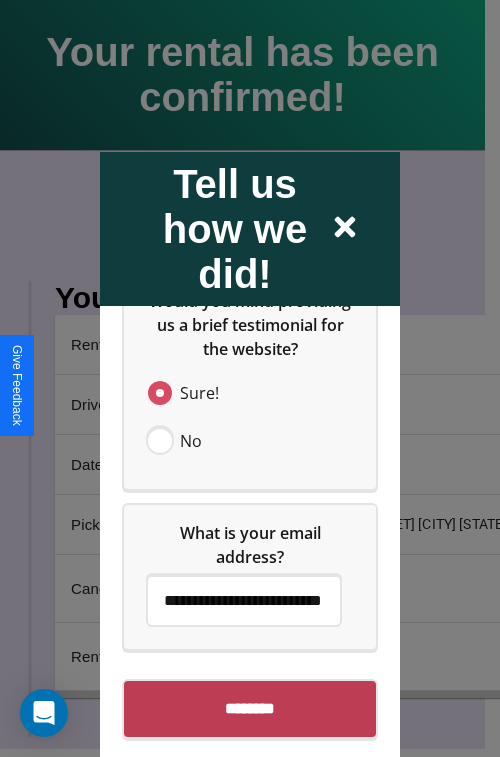 click on "********" at bounding box center [250, 708] 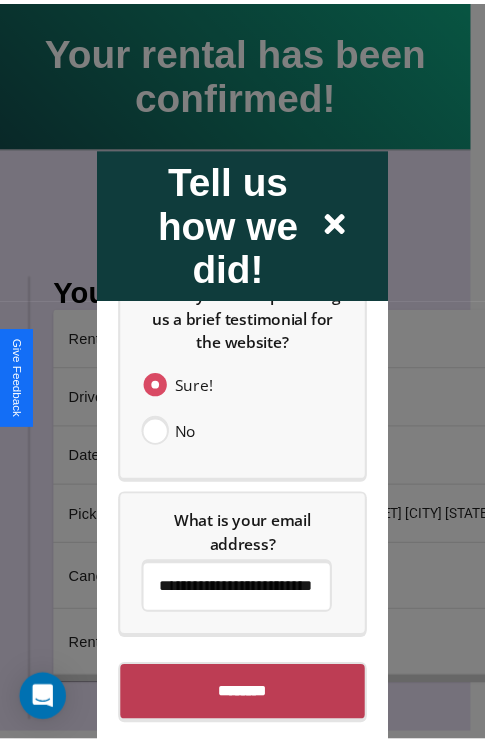 scroll, scrollTop: 0, scrollLeft: 0, axis: both 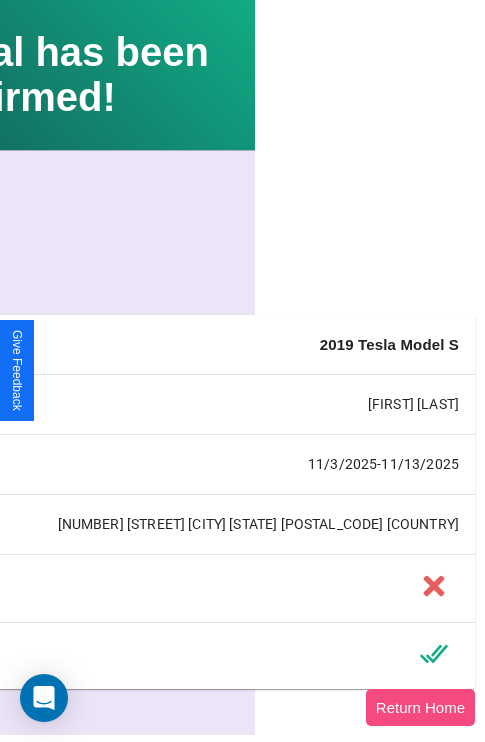 click on "Return Home" at bounding box center (420, 707) 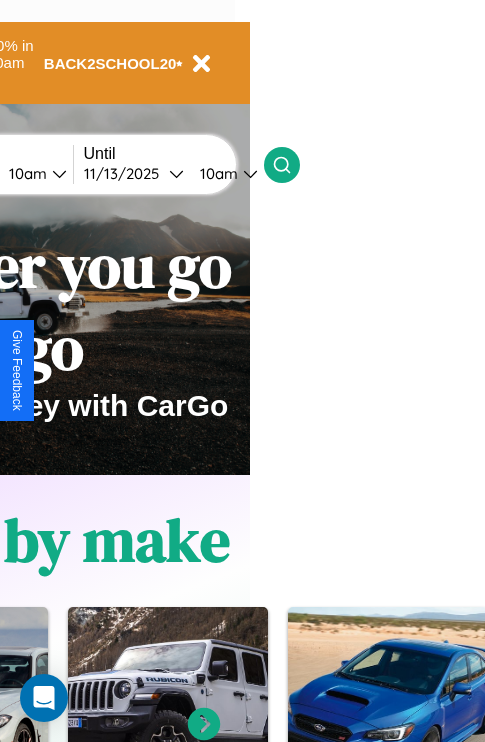 scroll, scrollTop: 0, scrollLeft: 0, axis: both 